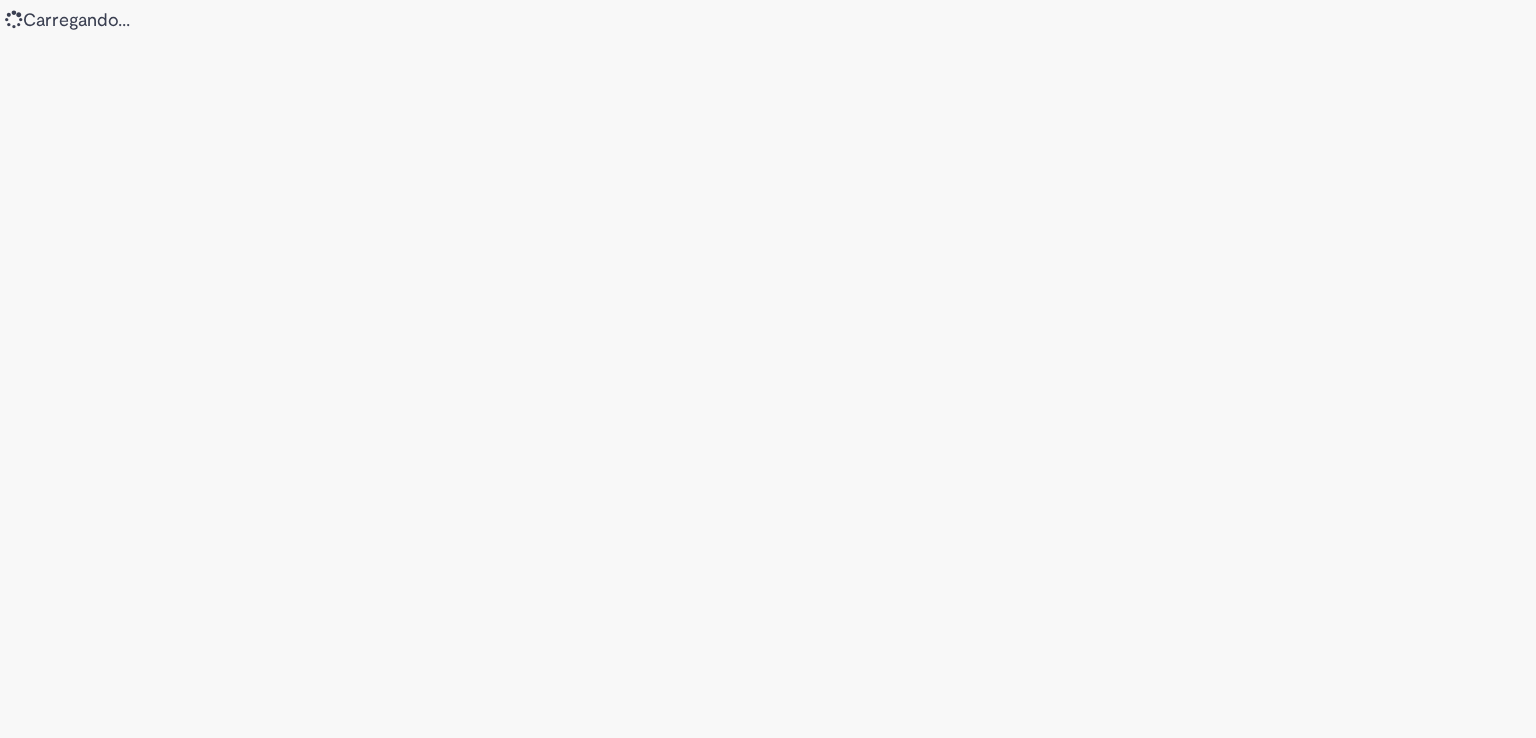 scroll, scrollTop: 0, scrollLeft: 0, axis: both 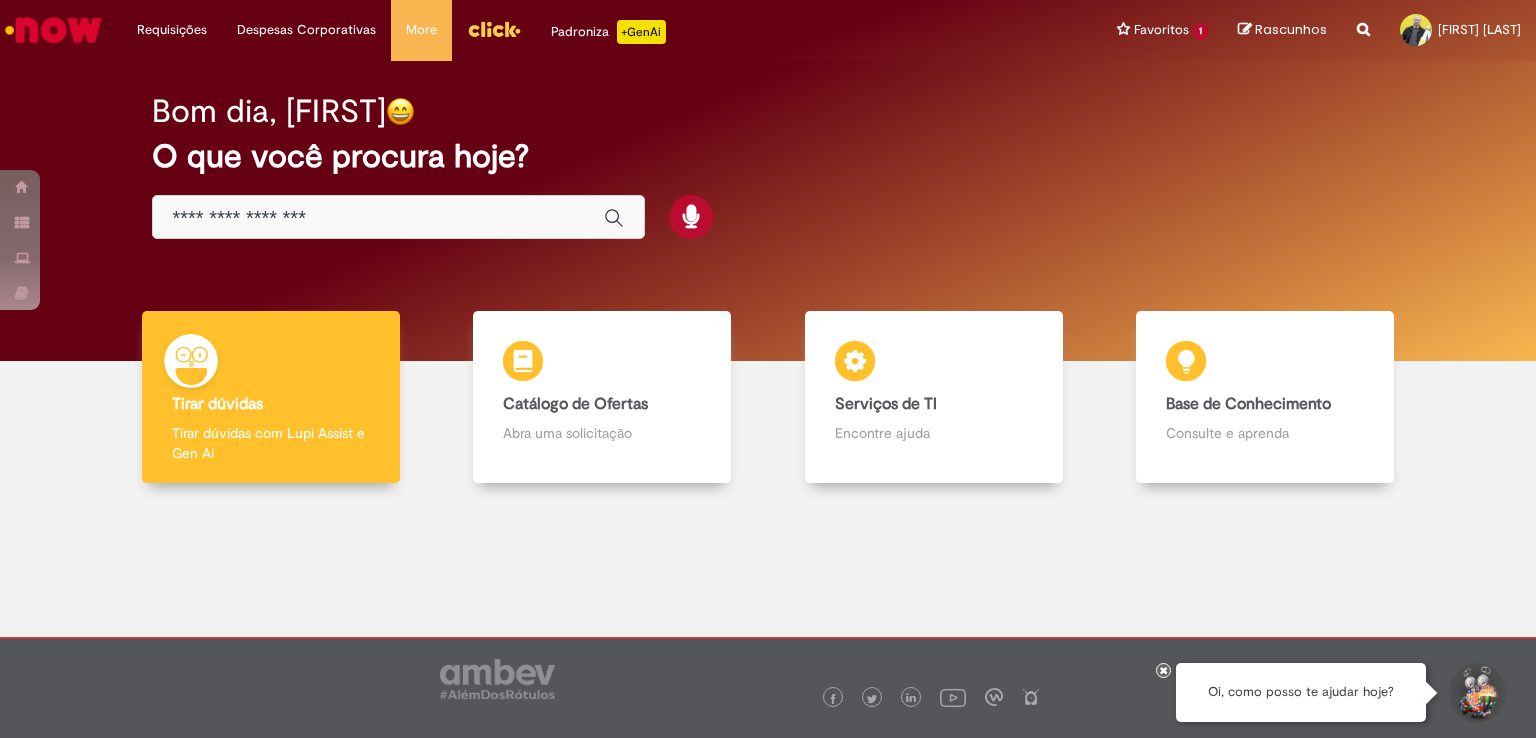 click at bounding box center [1363, 18] 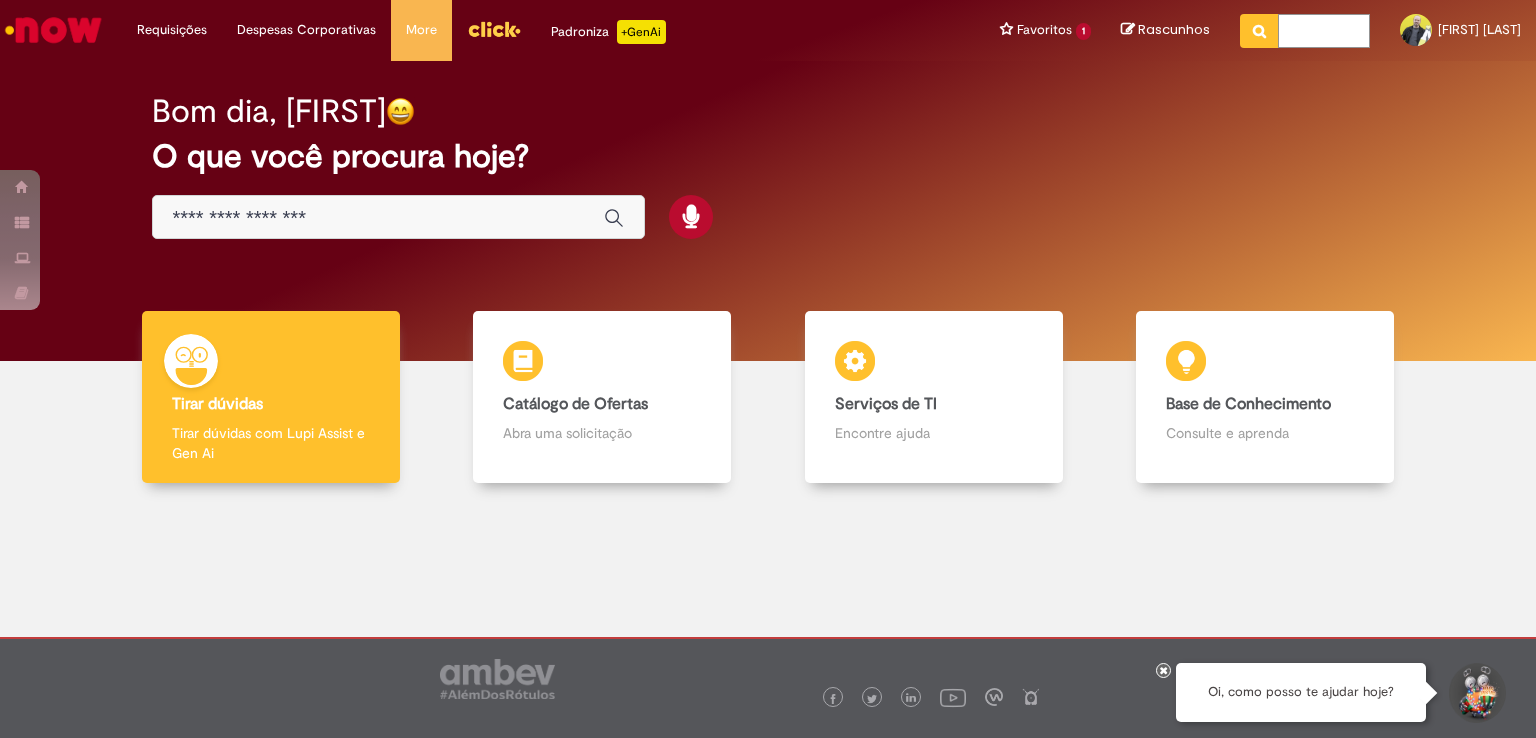 click at bounding box center (1324, 31) 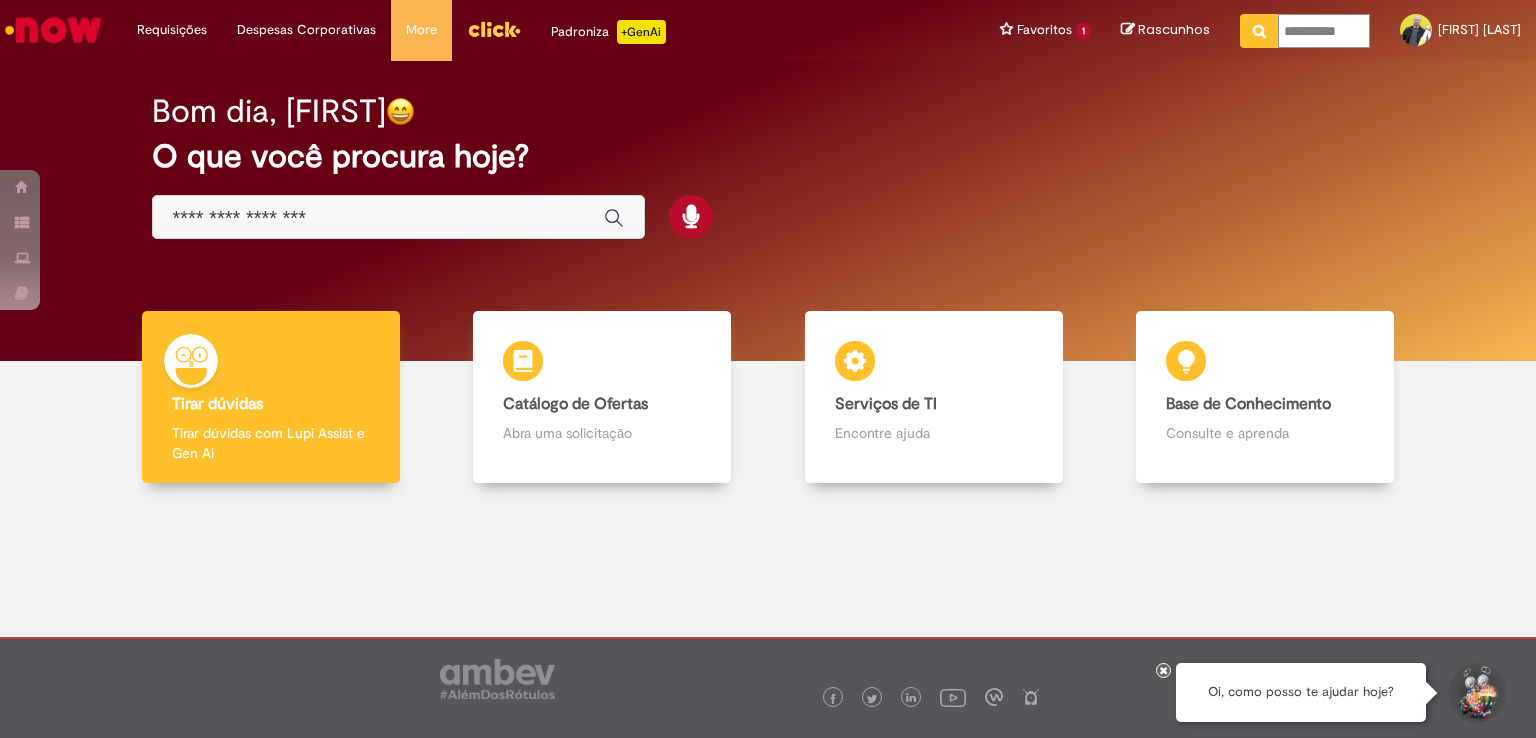 type on "*********" 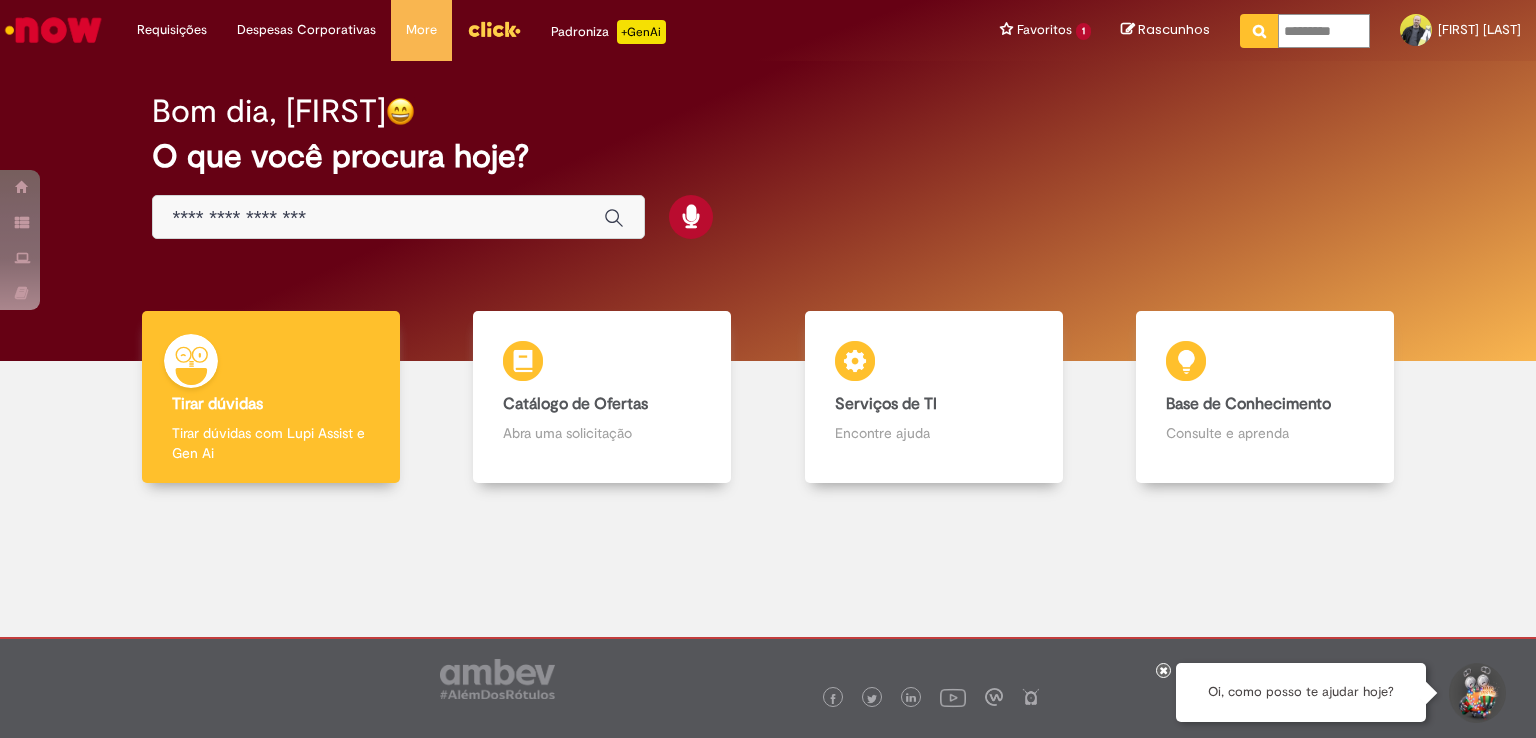 click at bounding box center [1259, 31] 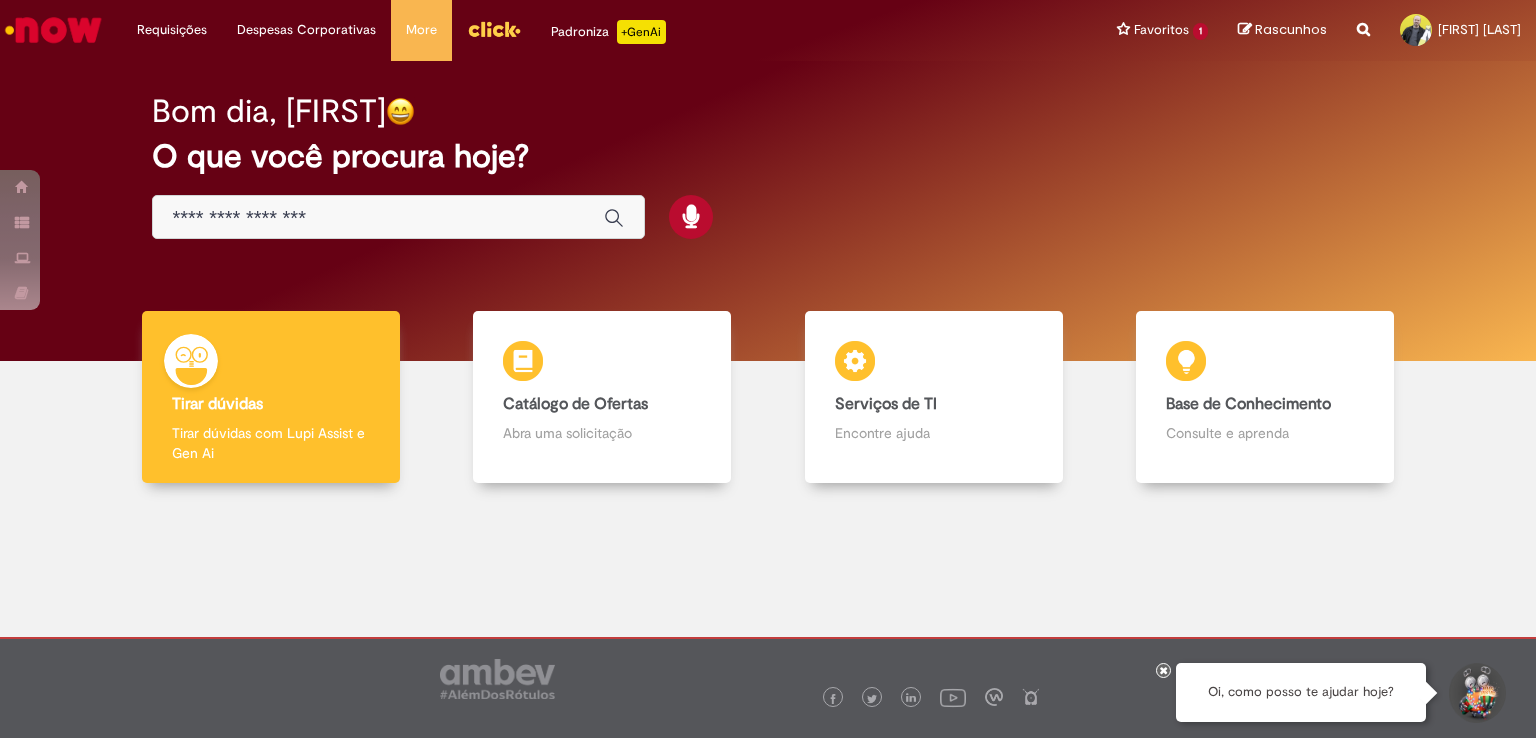 type on "*********" 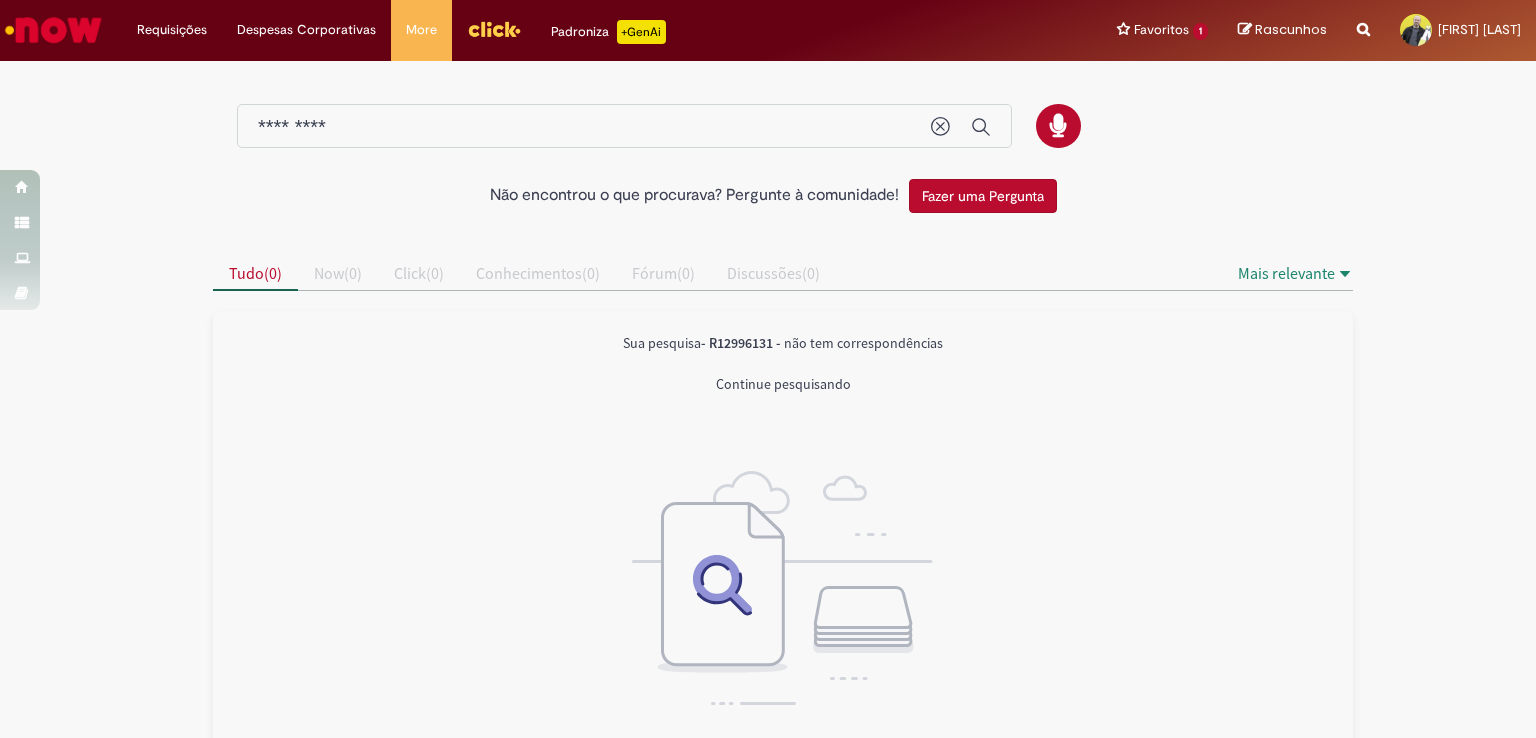 type 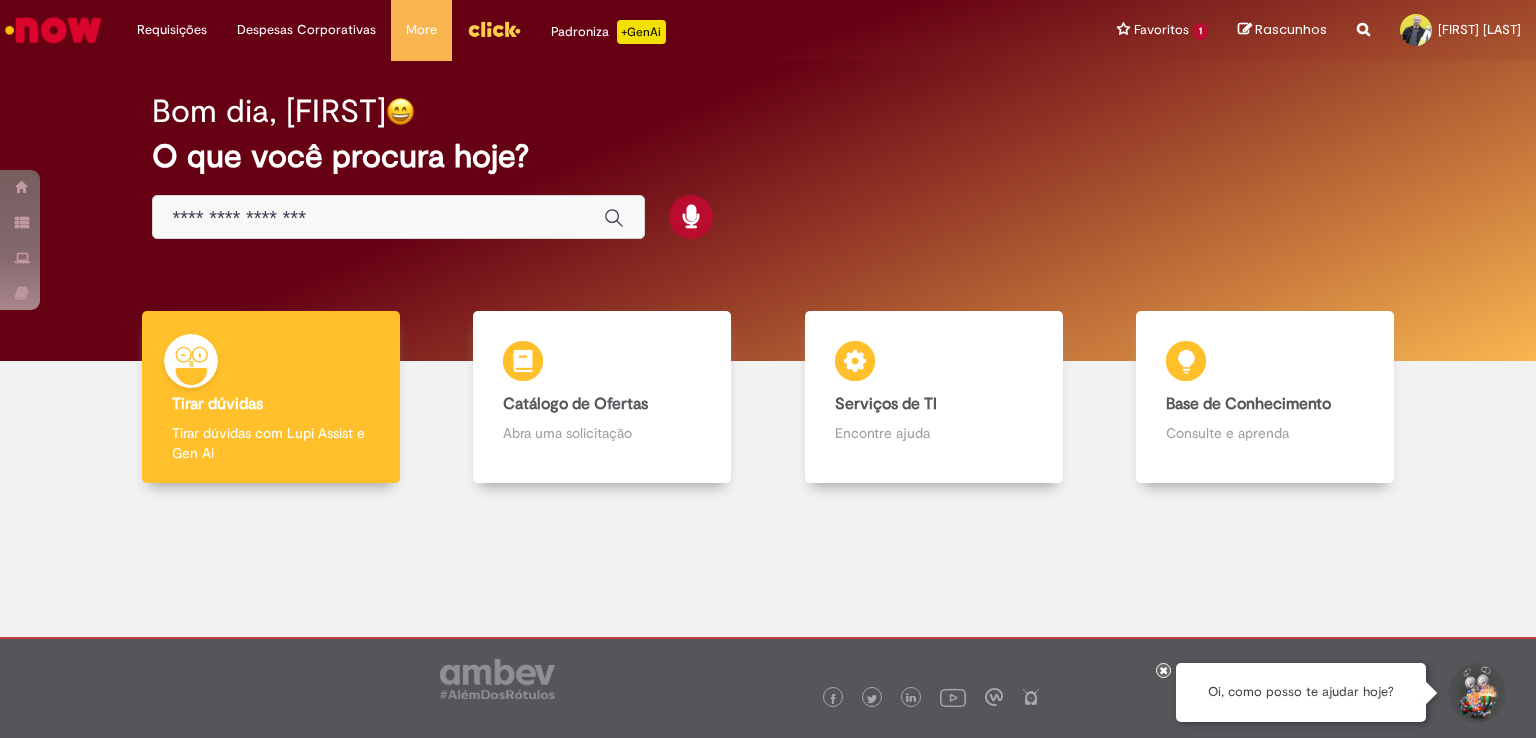 click at bounding box center [378, 218] 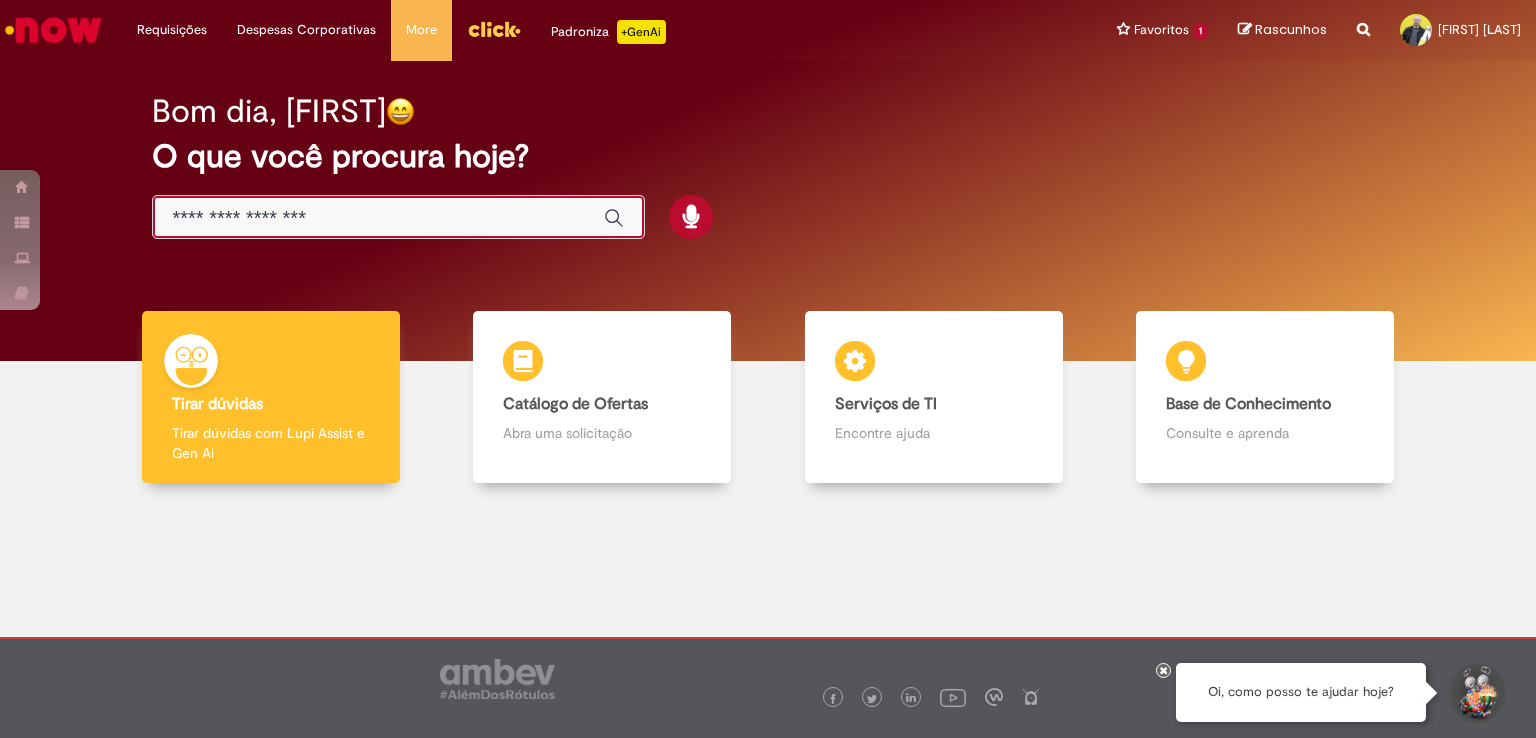 paste on "*********" 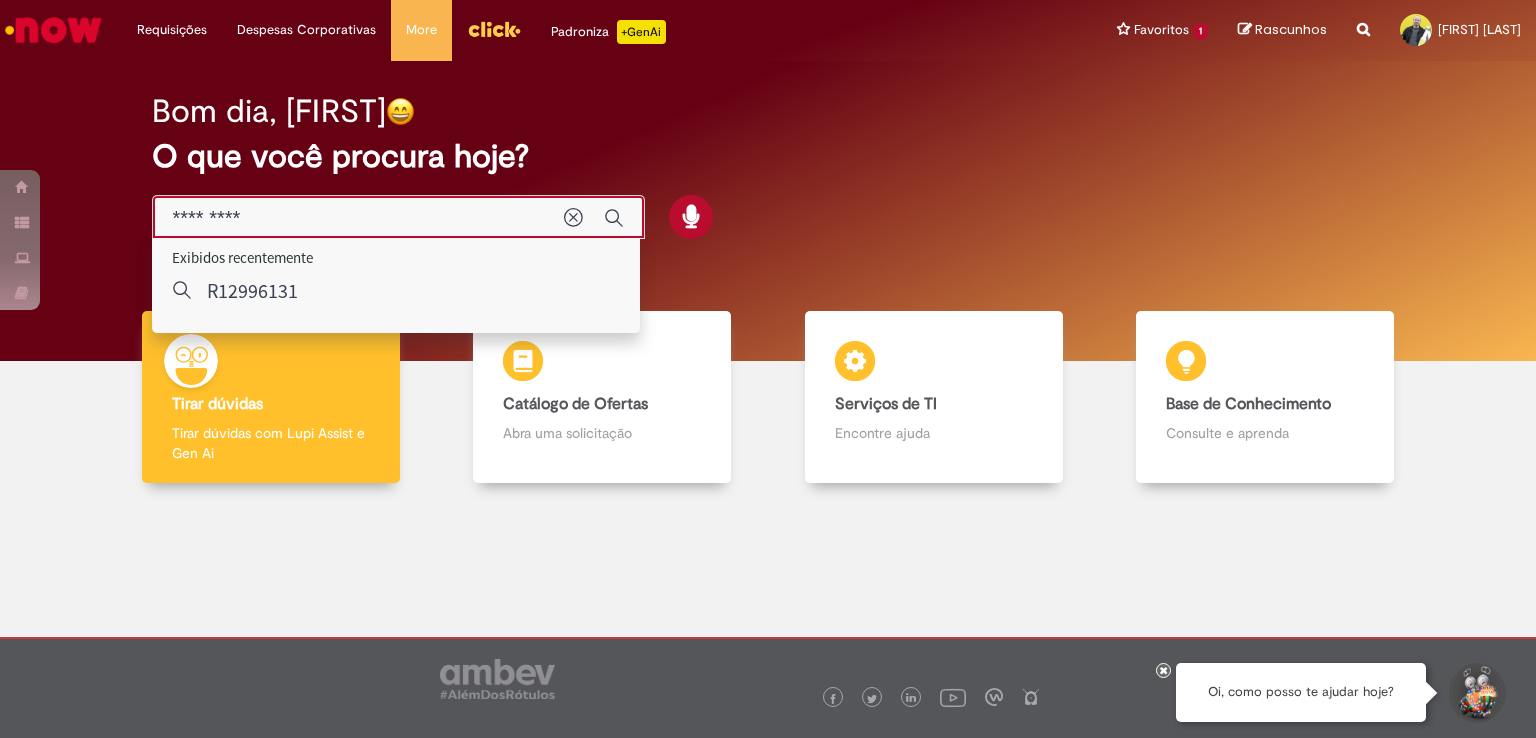 type on "*********" 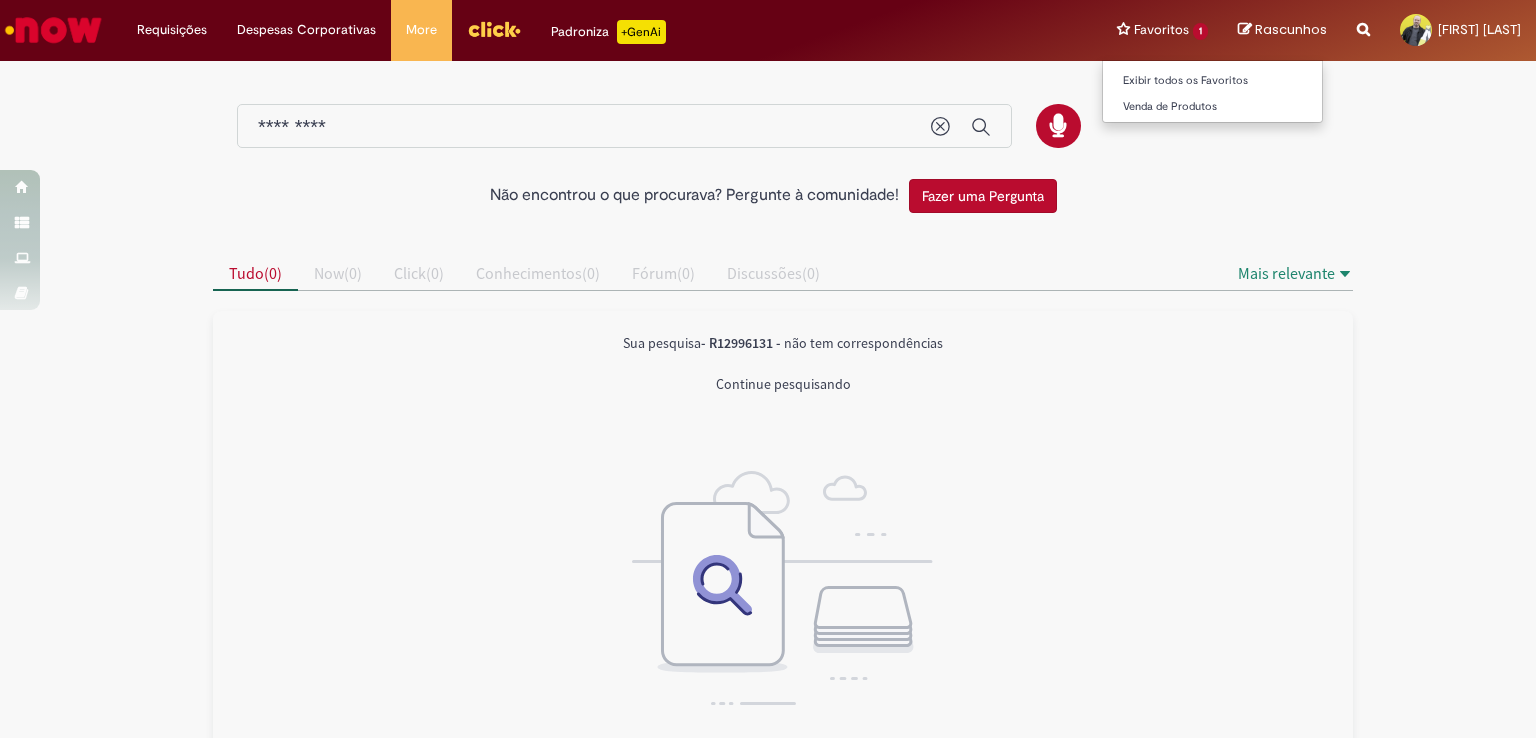 click on "Favoritos   1
Exibir todos os Favoritos
Venda de Produtos" at bounding box center [1162, 30] 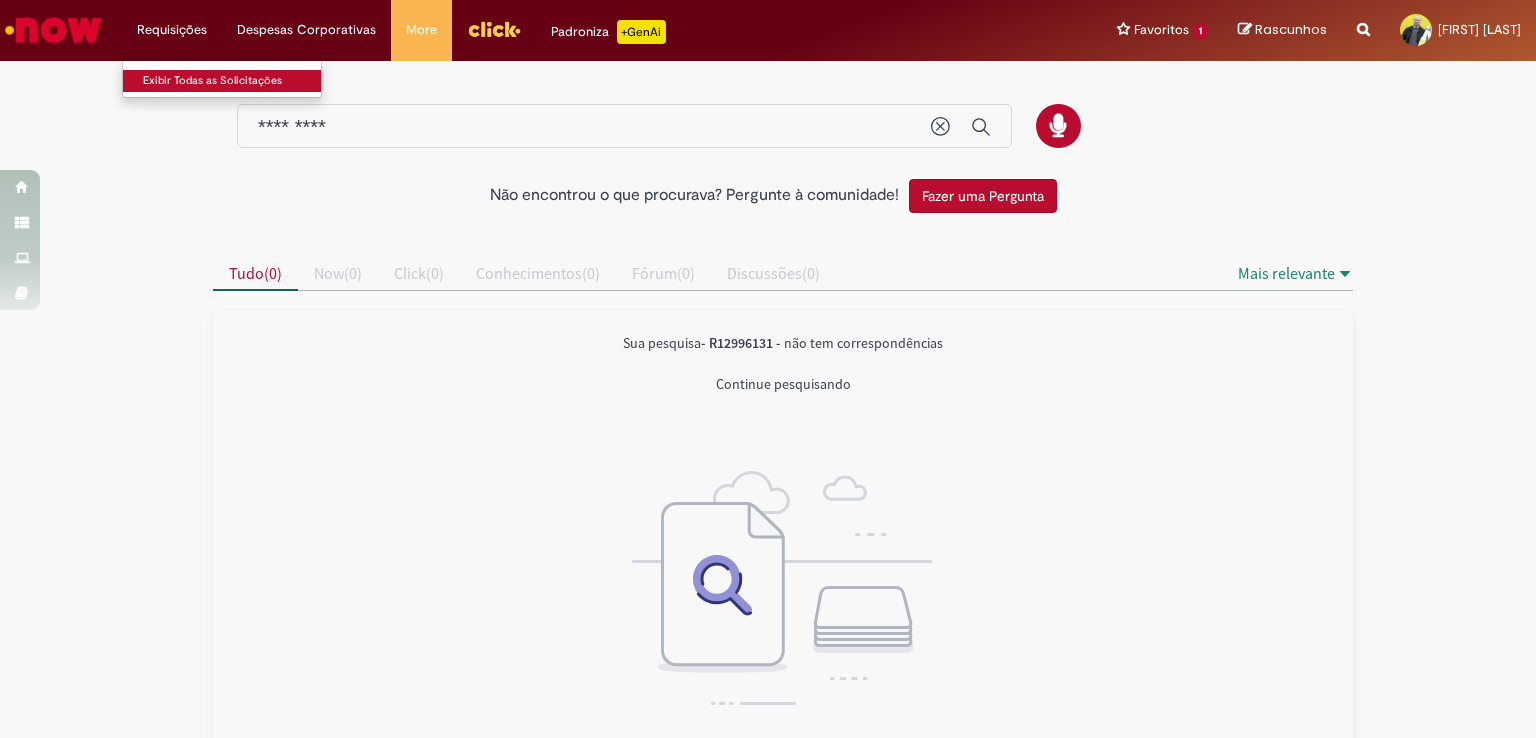 click on "Exibir Todas as Solicitações" at bounding box center (233, 81) 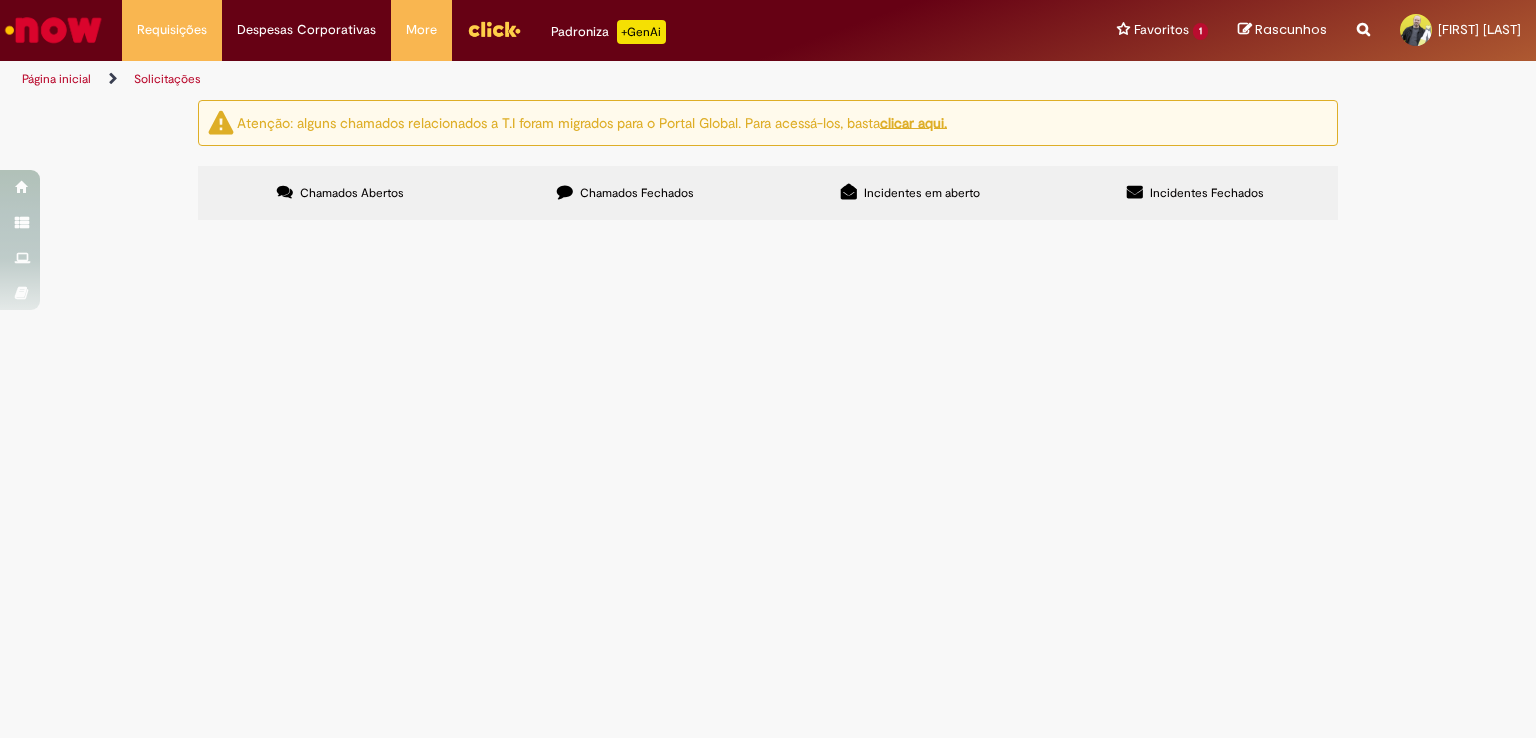 click on "Chamados Fechados" at bounding box center (625, 193) 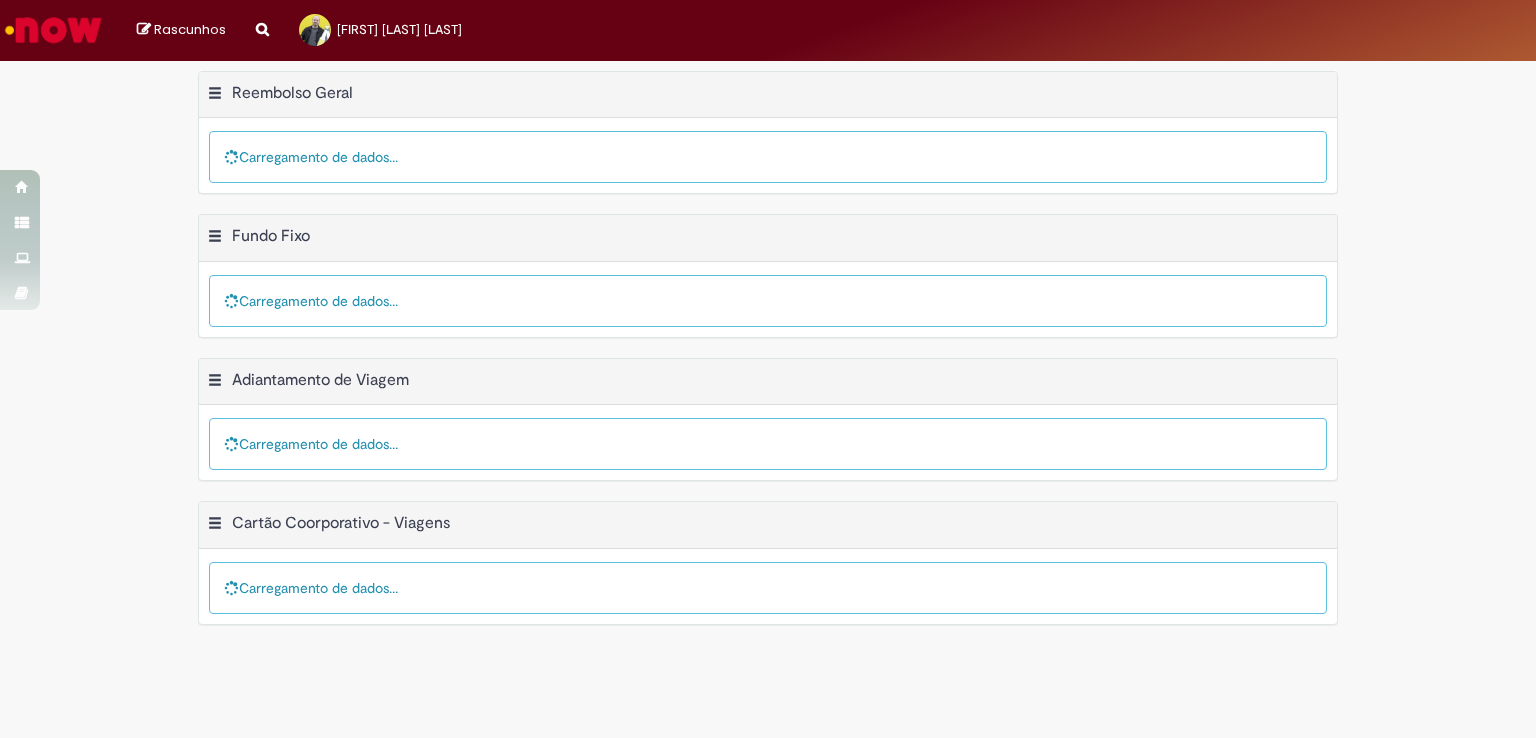 scroll, scrollTop: 0, scrollLeft: 0, axis: both 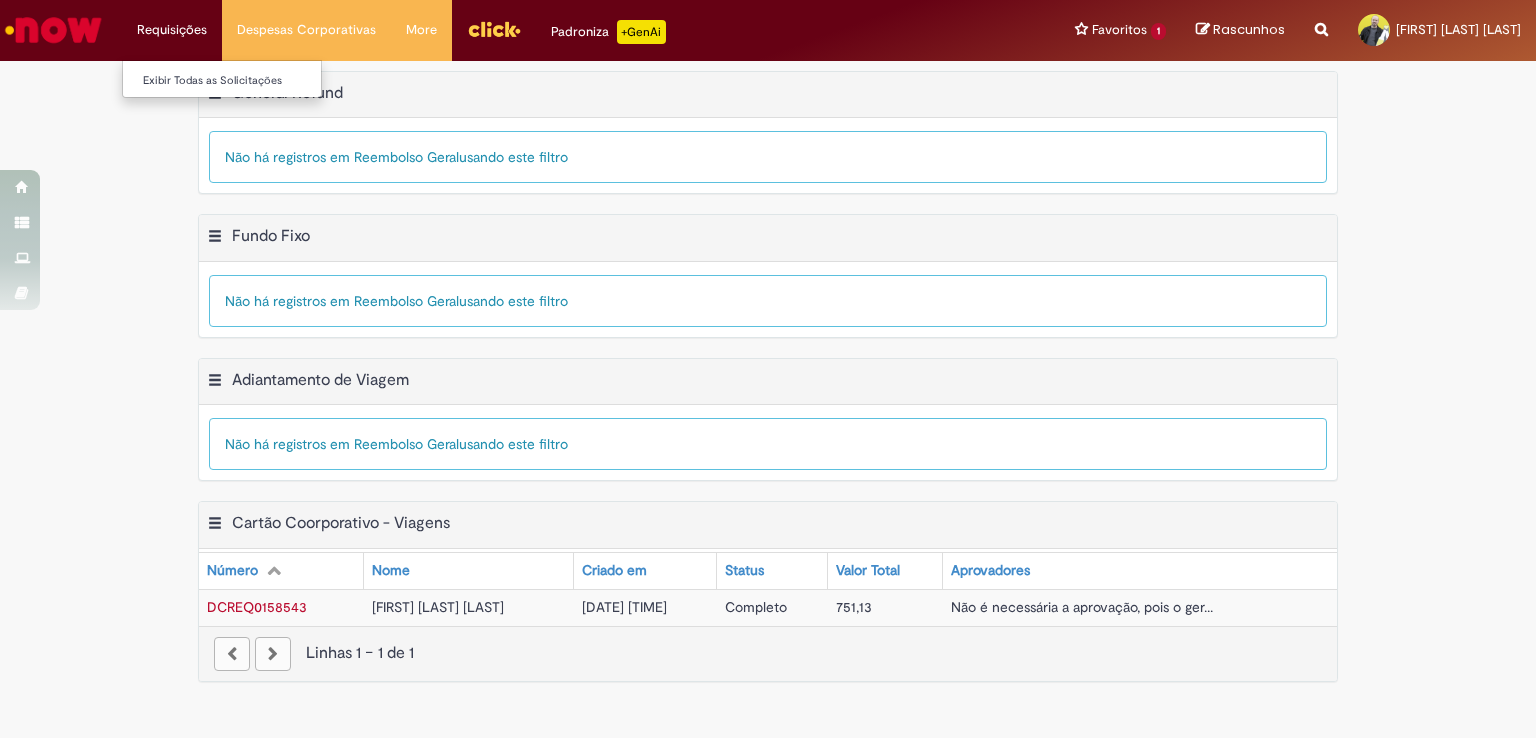click on "Requisições
Exibir Todas as Solicitações" at bounding box center (172, 30) 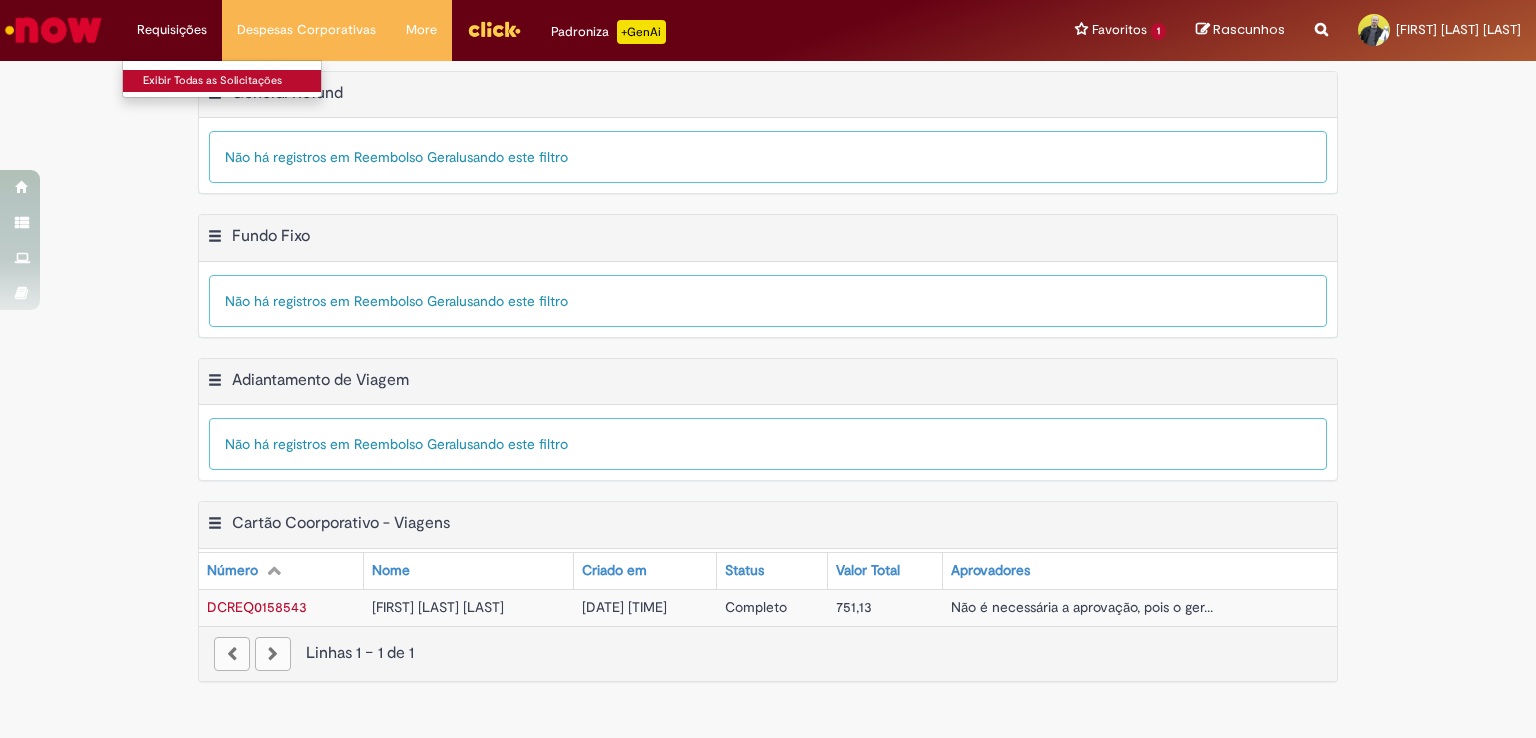 click on "Exibir Todas as Solicitações" at bounding box center (233, 81) 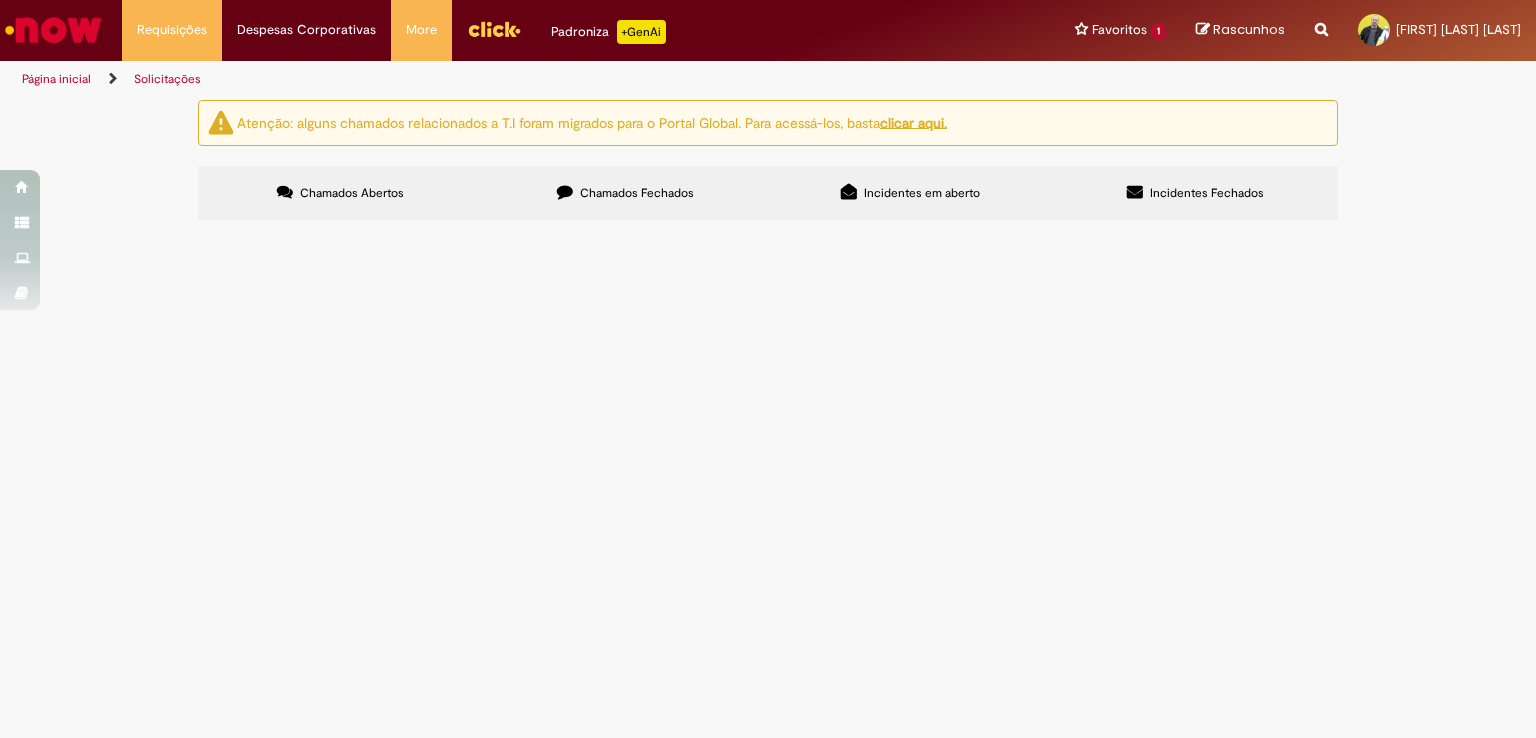 click at bounding box center (1321, 18) 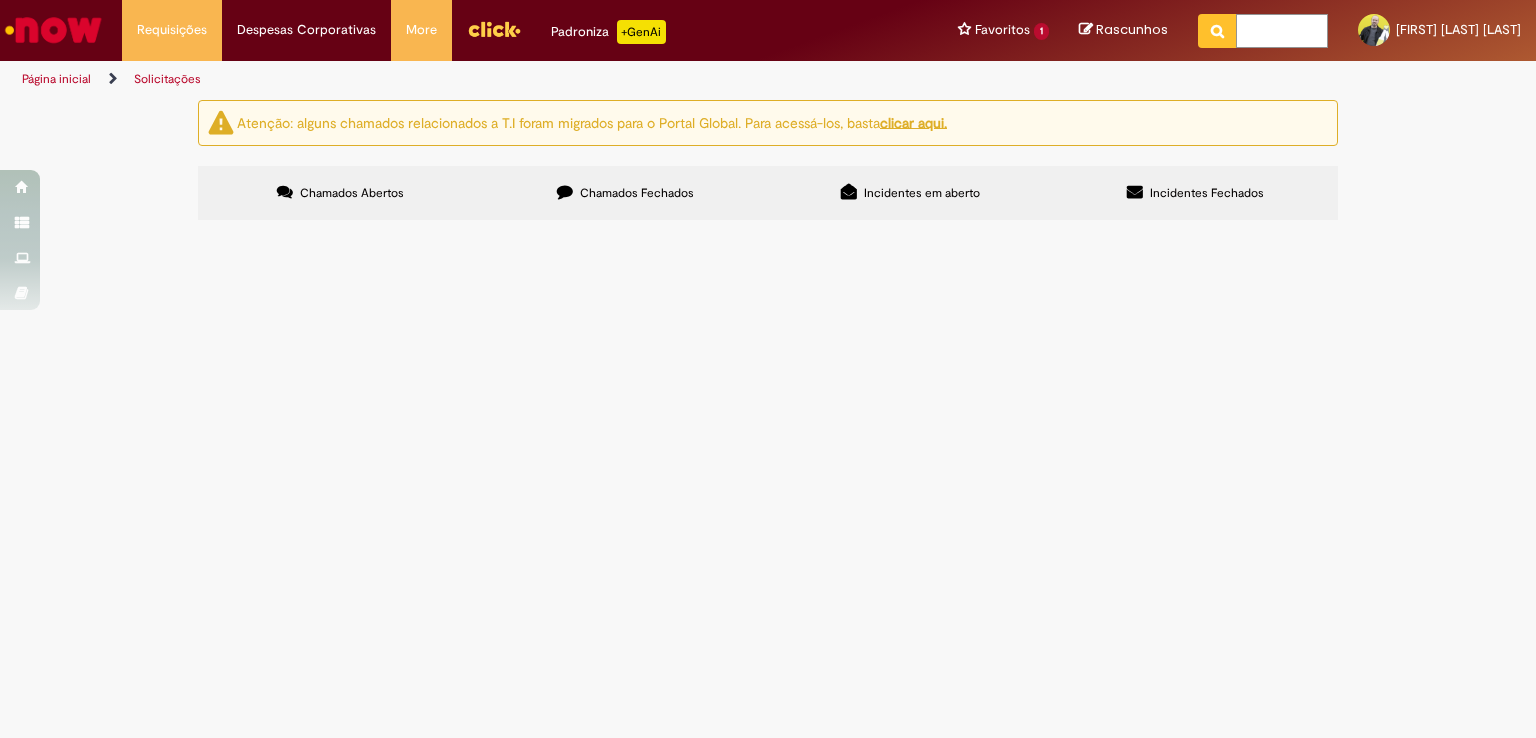 click at bounding box center (1282, 31) 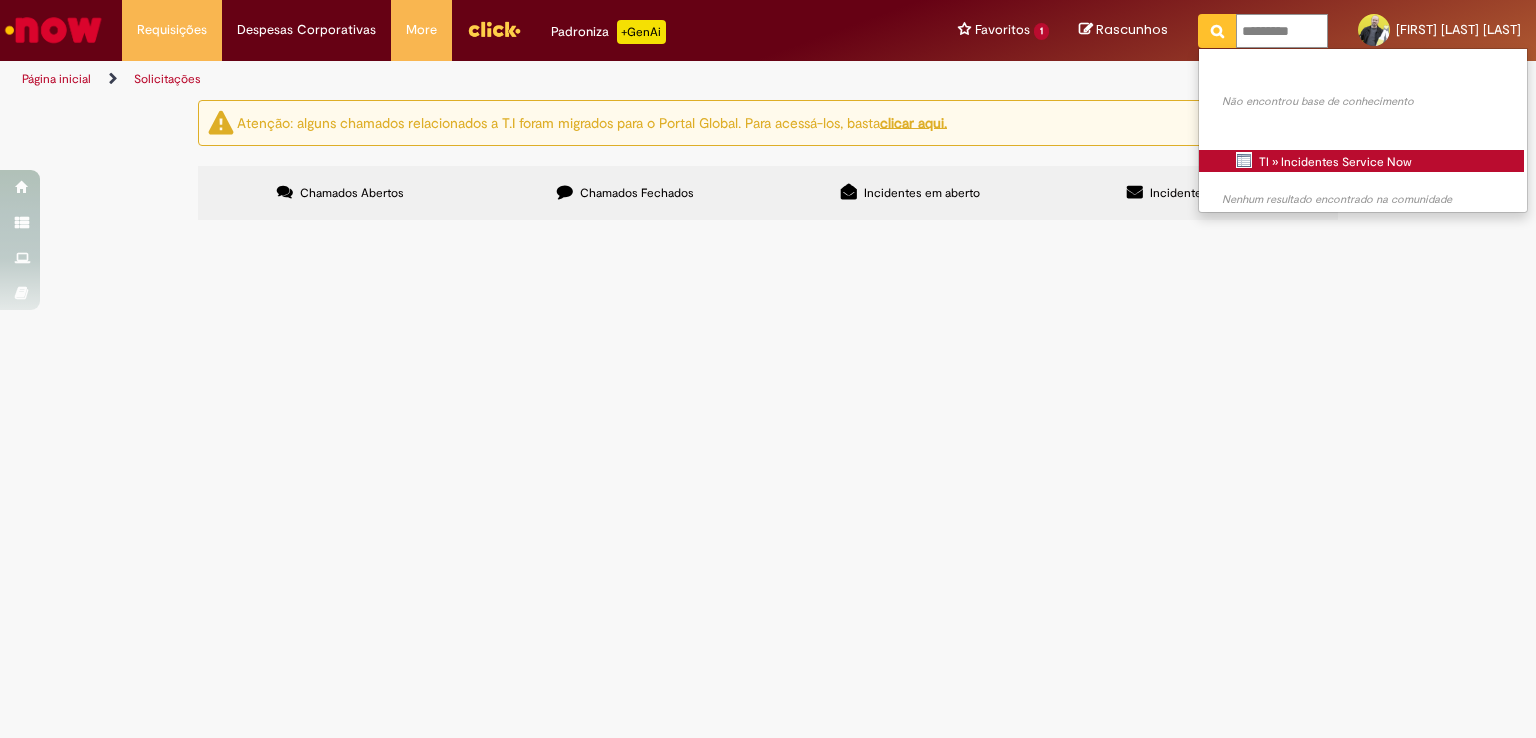 type on "*********" 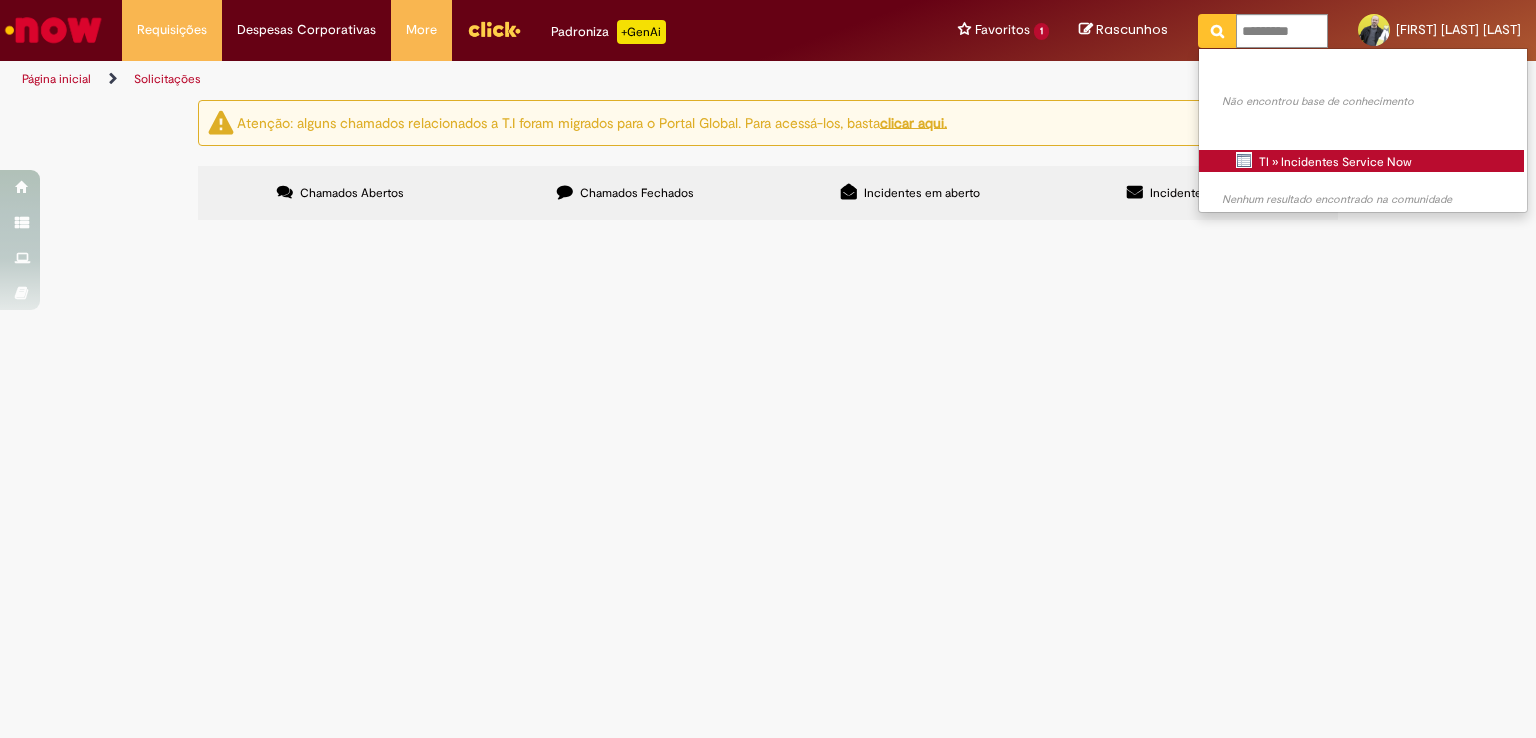click on "TI » Incidentes Service Now" at bounding box center (0, 0) 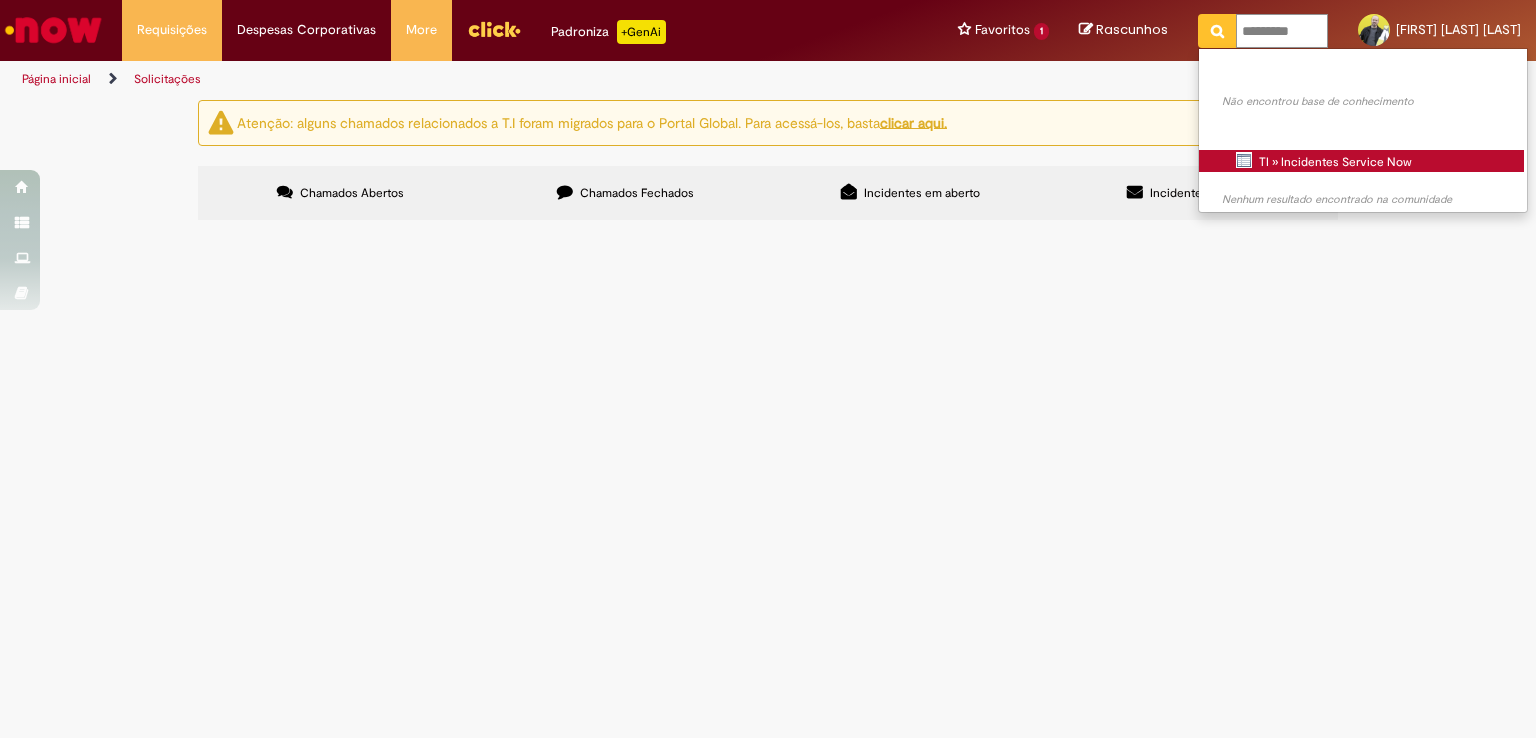type 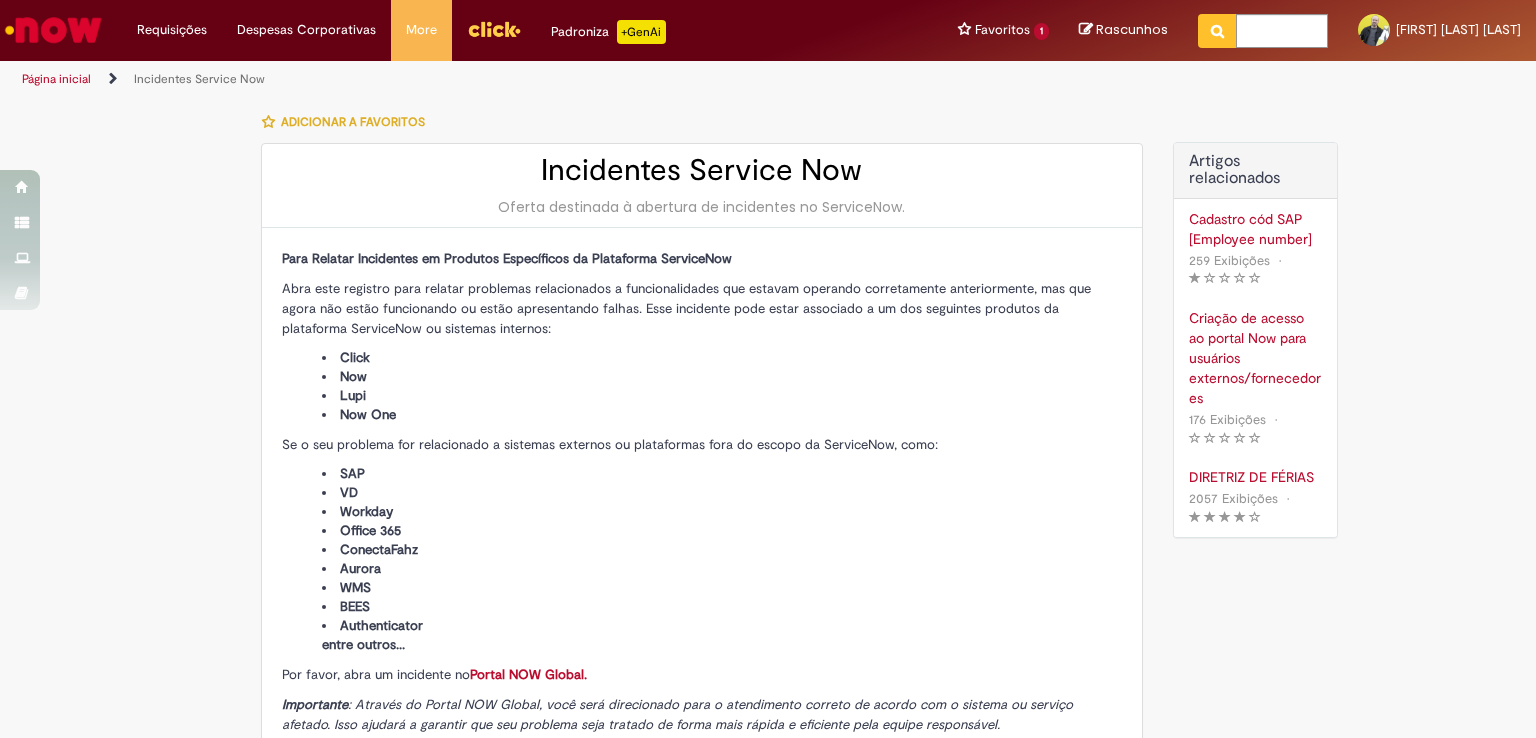 type on "**********" 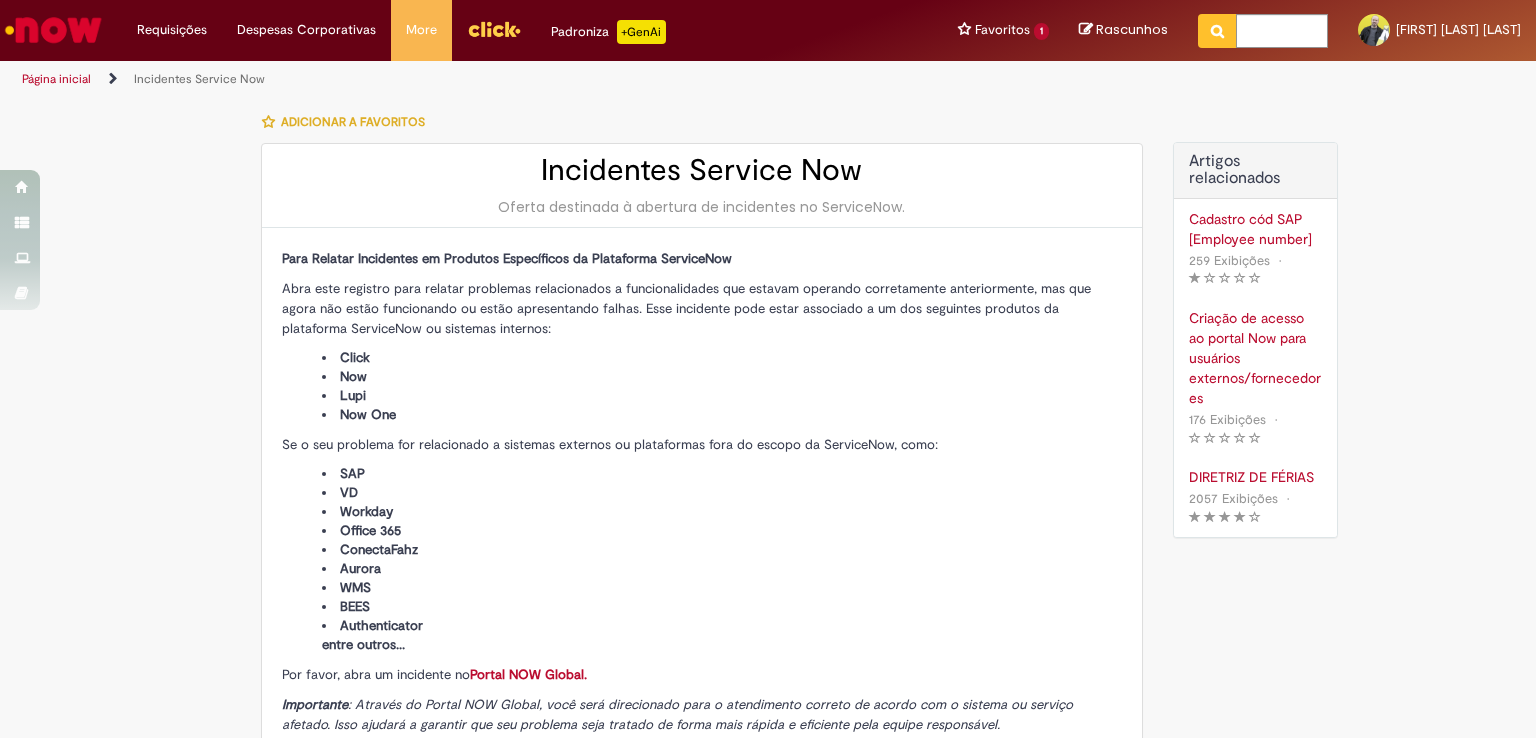 type on "**********" 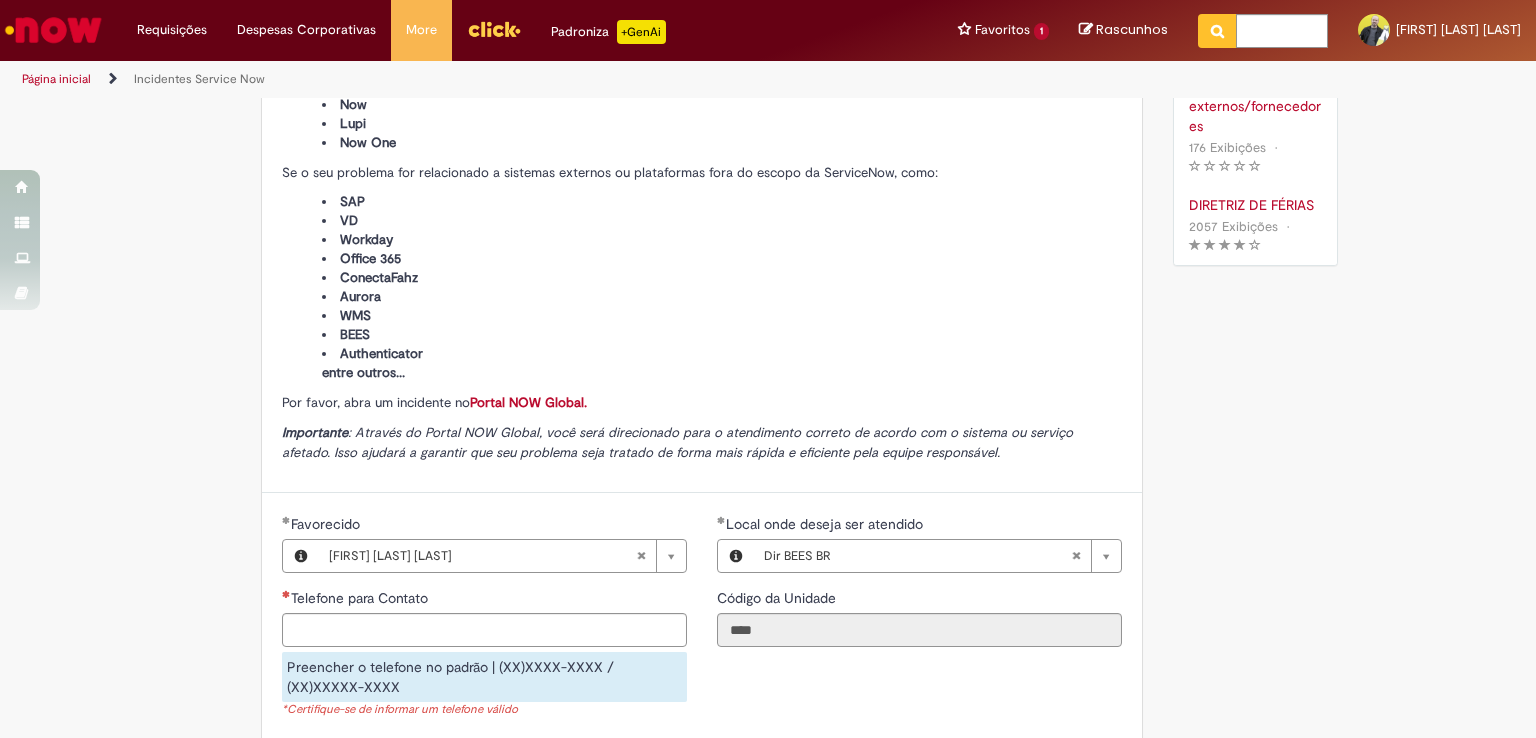 scroll, scrollTop: 0, scrollLeft: 0, axis: both 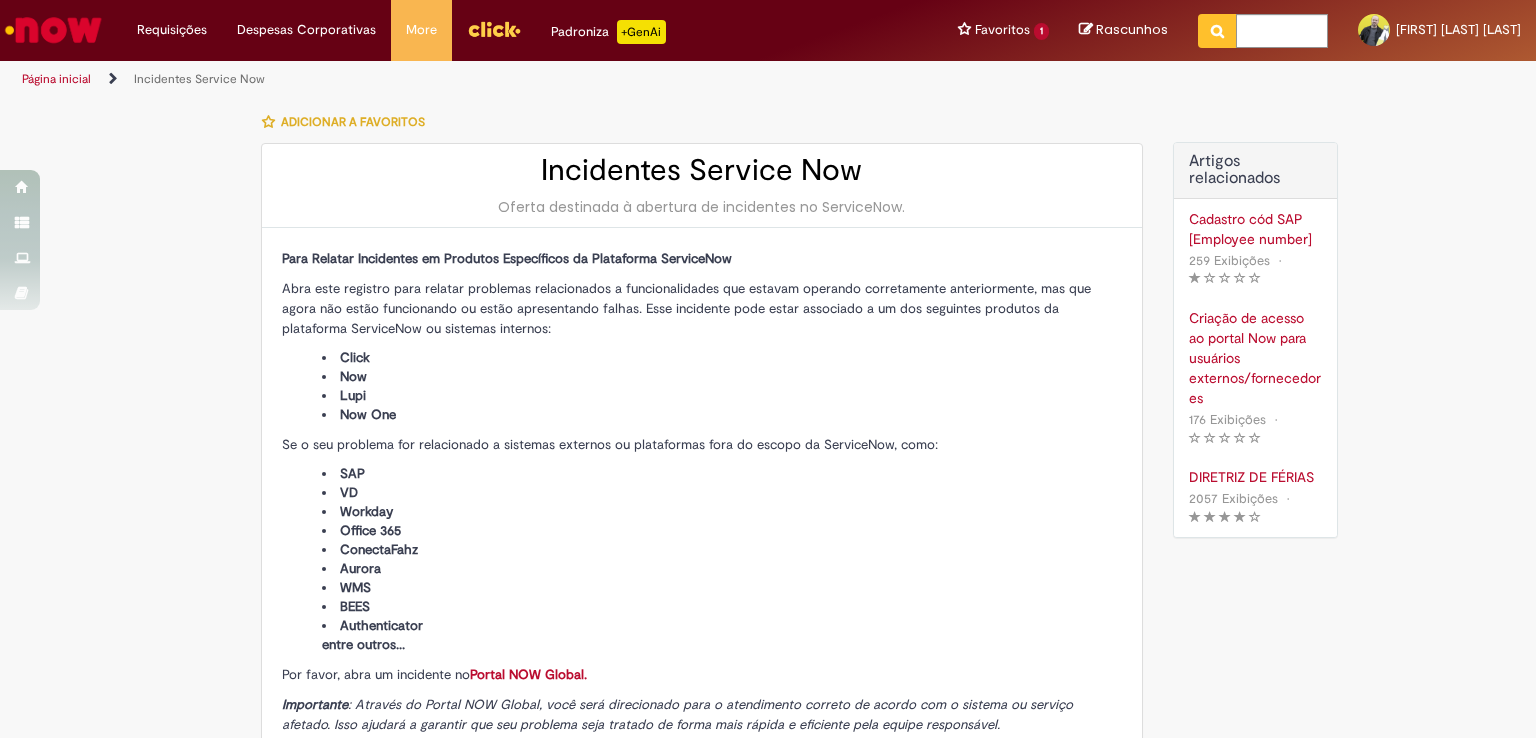 click on "Página inicial" at bounding box center (56, 79) 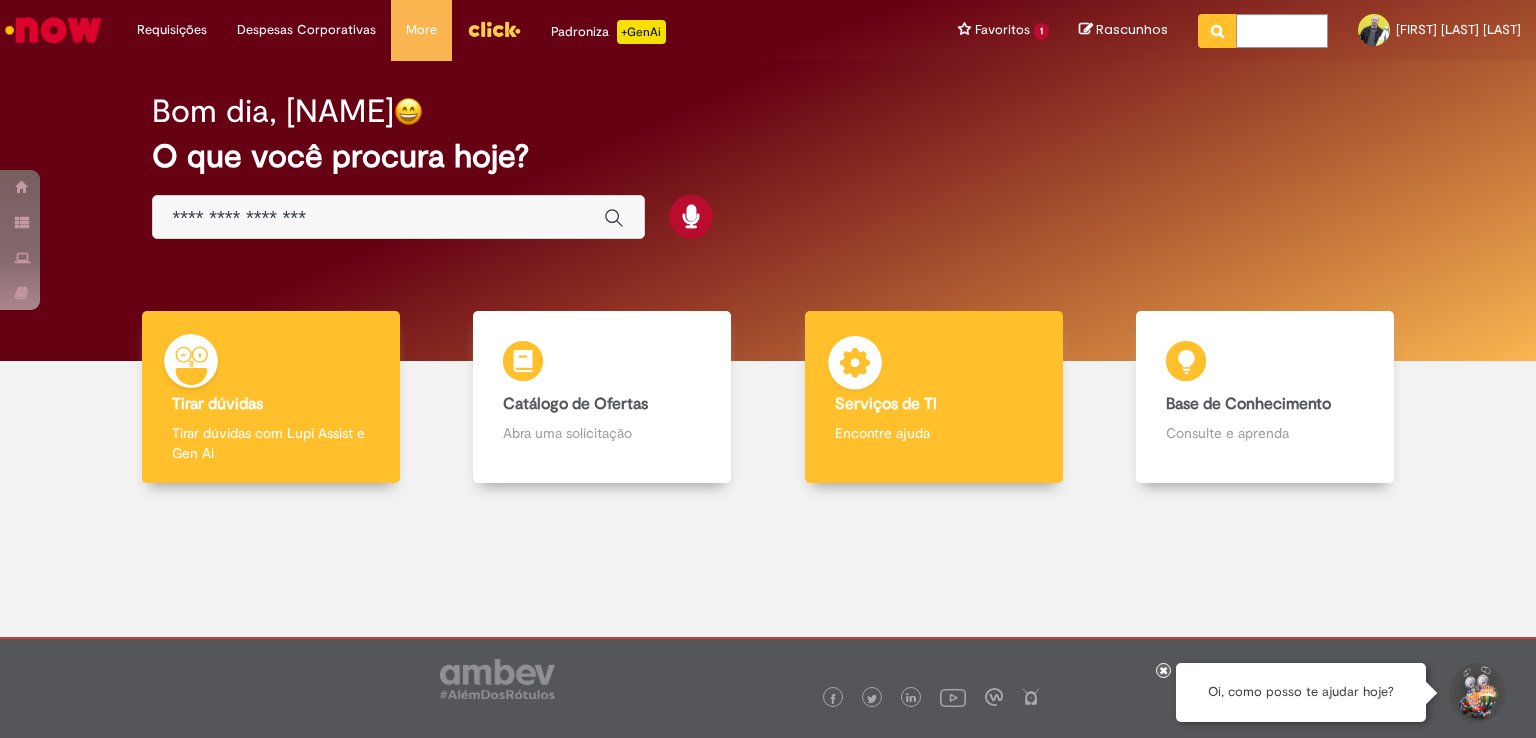 click on "Serviços de TI
Serviços de TI
Encontre ajuda" at bounding box center [934, 397] 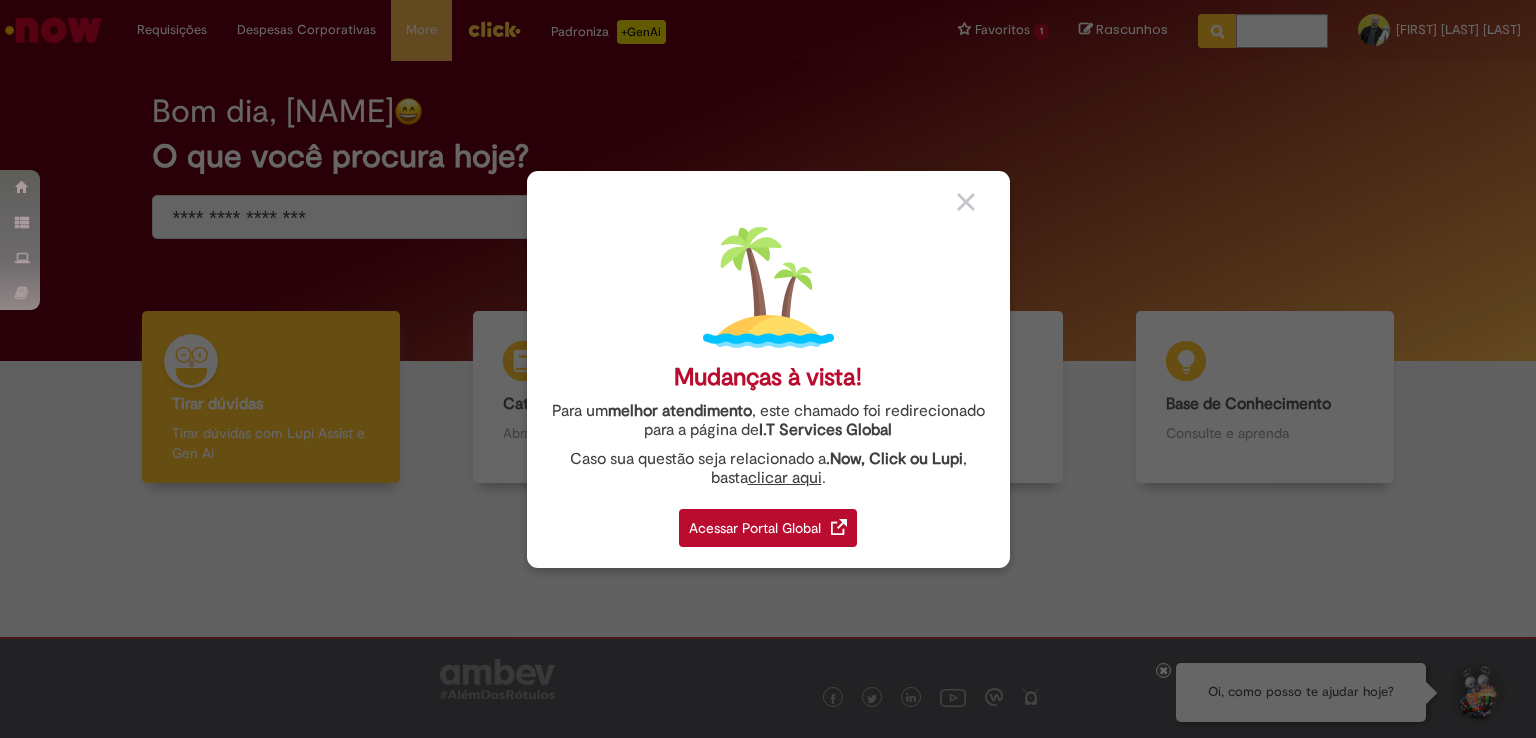 click on "Acessar Portal Global" at bounding box center (768, 528) 